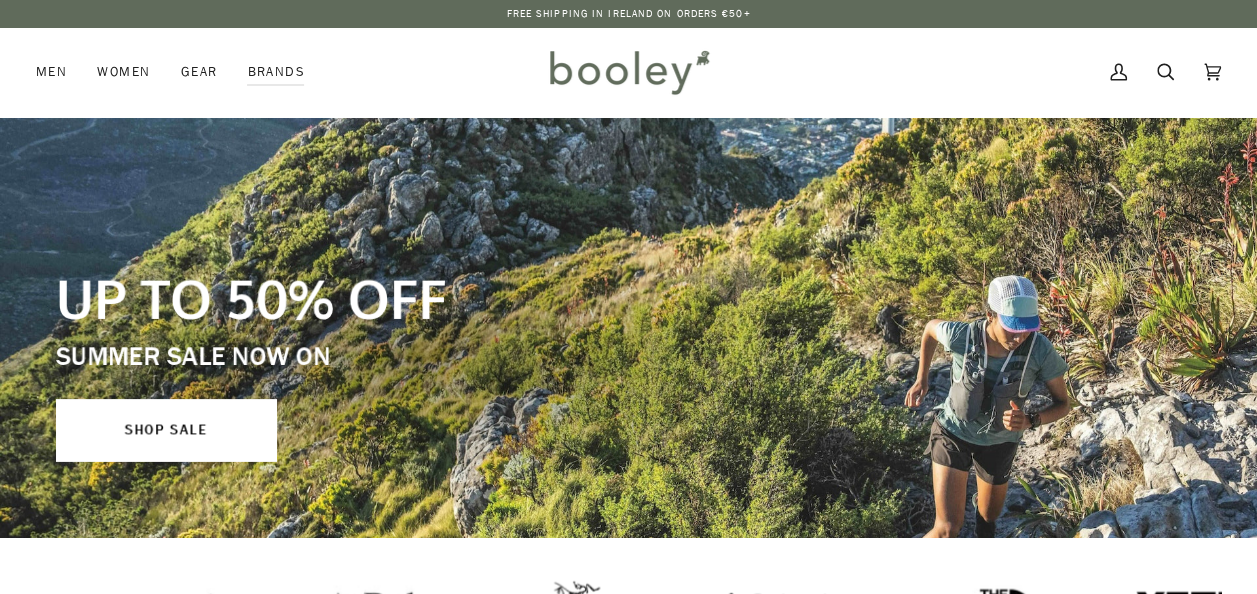 scroll, scrollTop: 0, scrollLeft: 0, axis: both 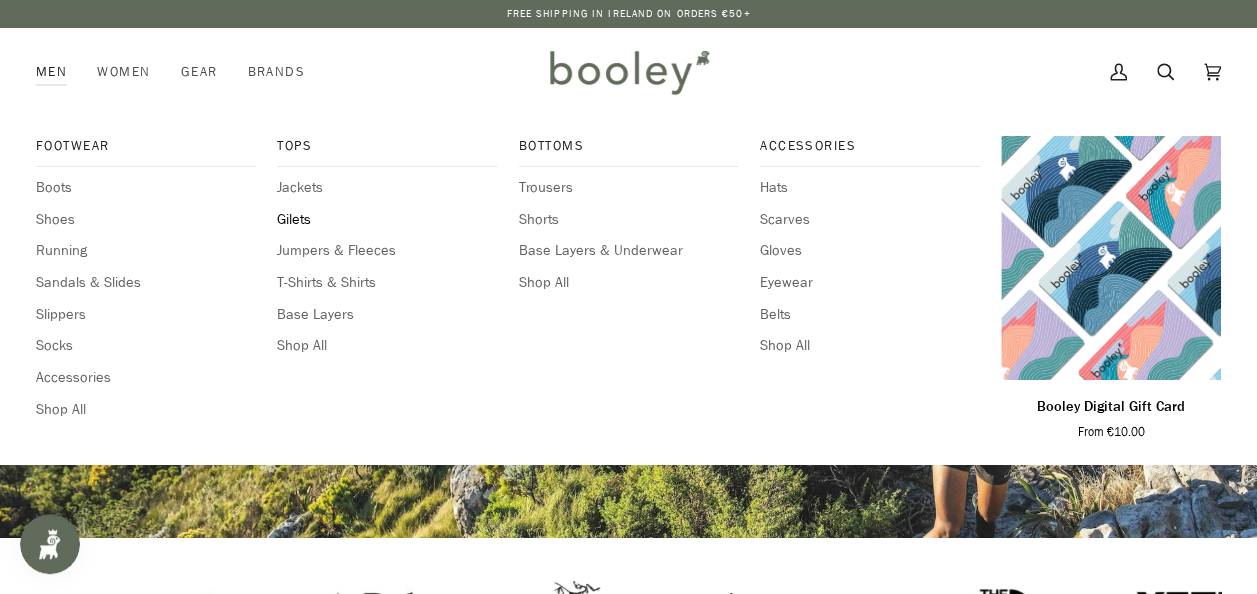 click on "Gilets" at bounding box center (387, 220) 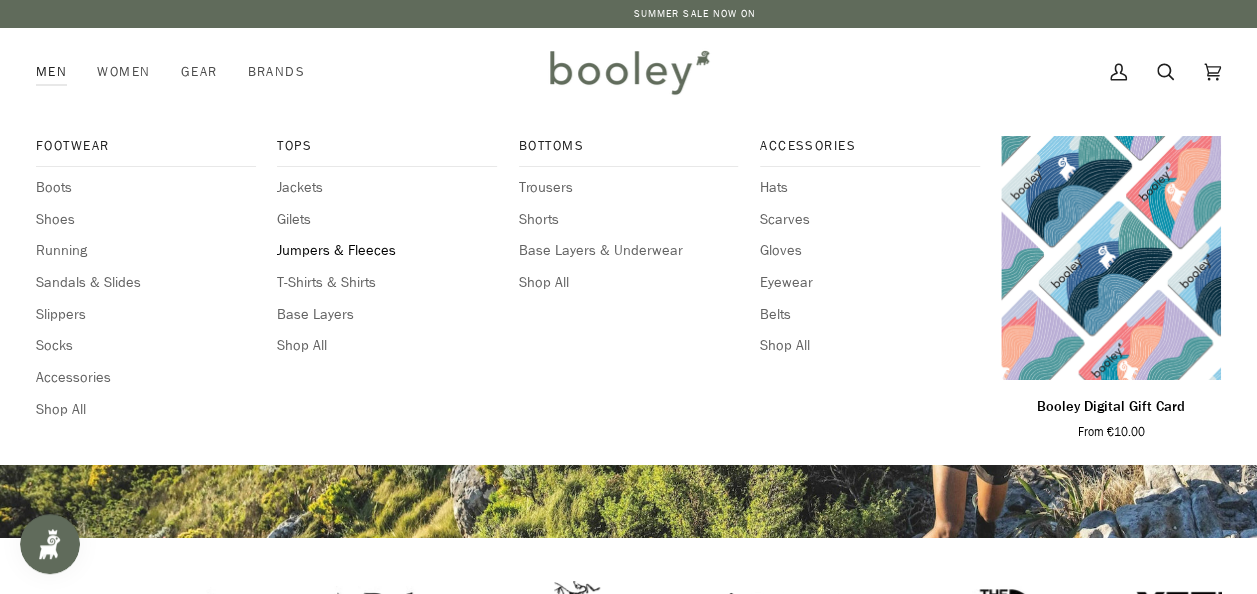 click on "Jumpers & Fleeces" at bounding box center (387, 251) 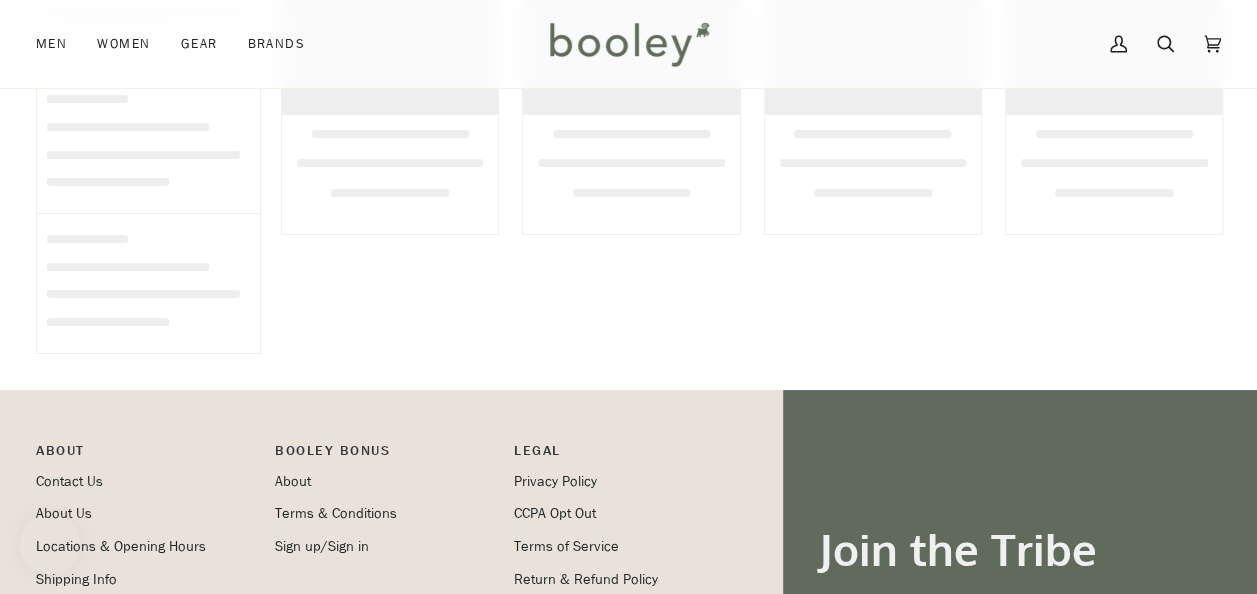 scroll, scrollTop: 338, scrollLeft: 0, axis: vertical 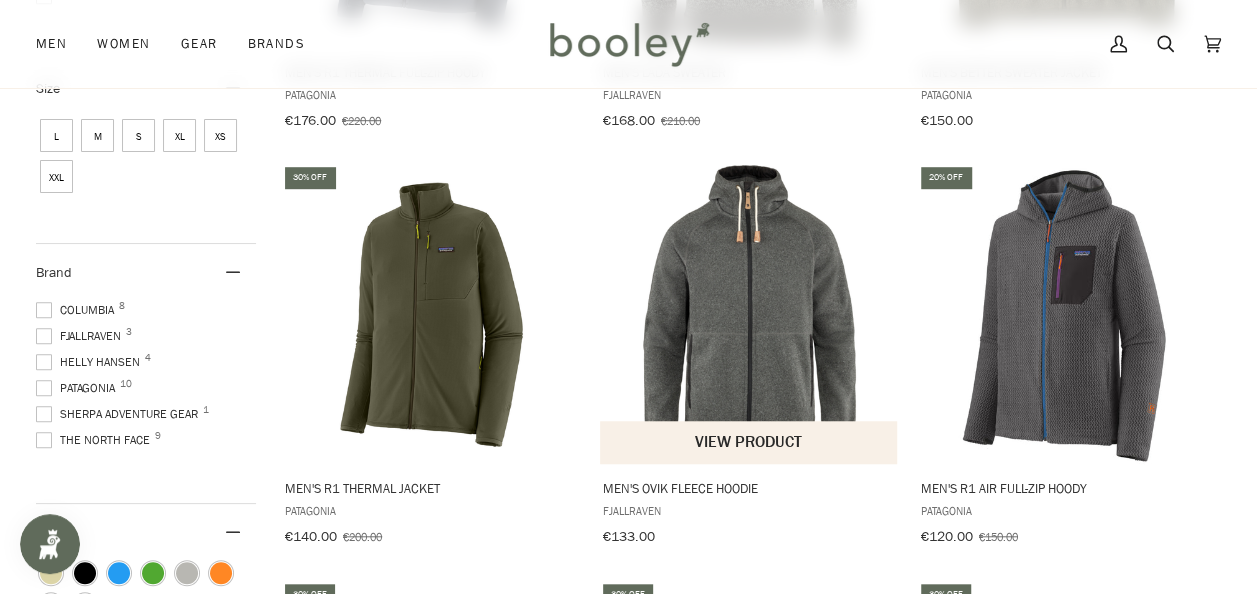 click at bounding box center [749, 314] 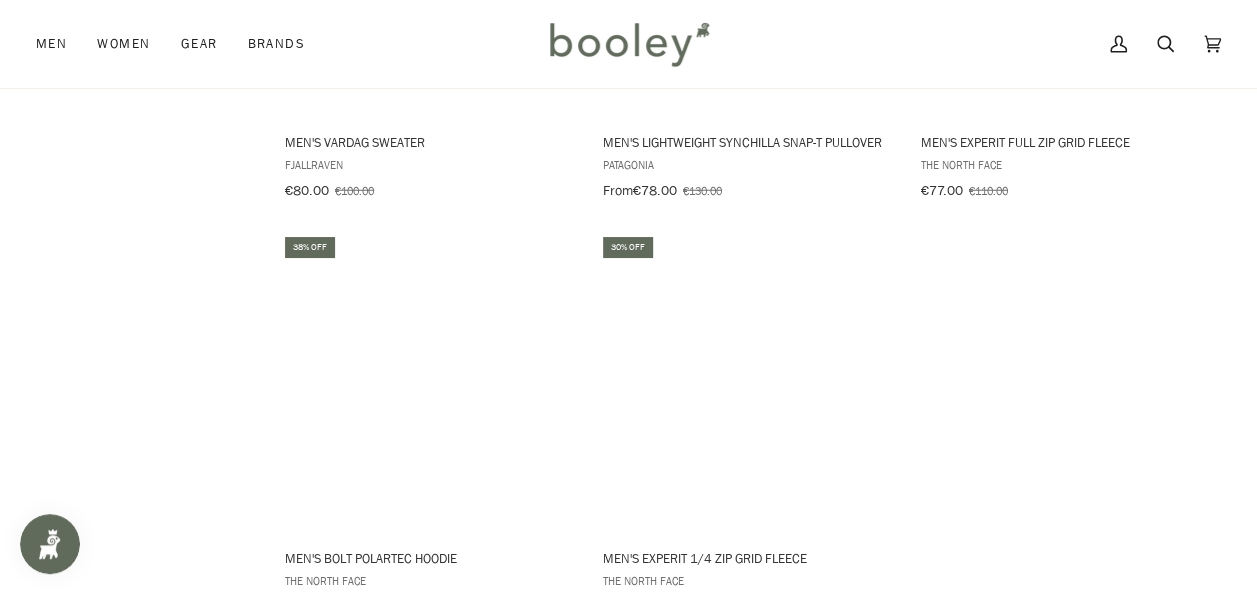 scroll, scrollTop: 2646, scrollLeft: 0, axis: vertical 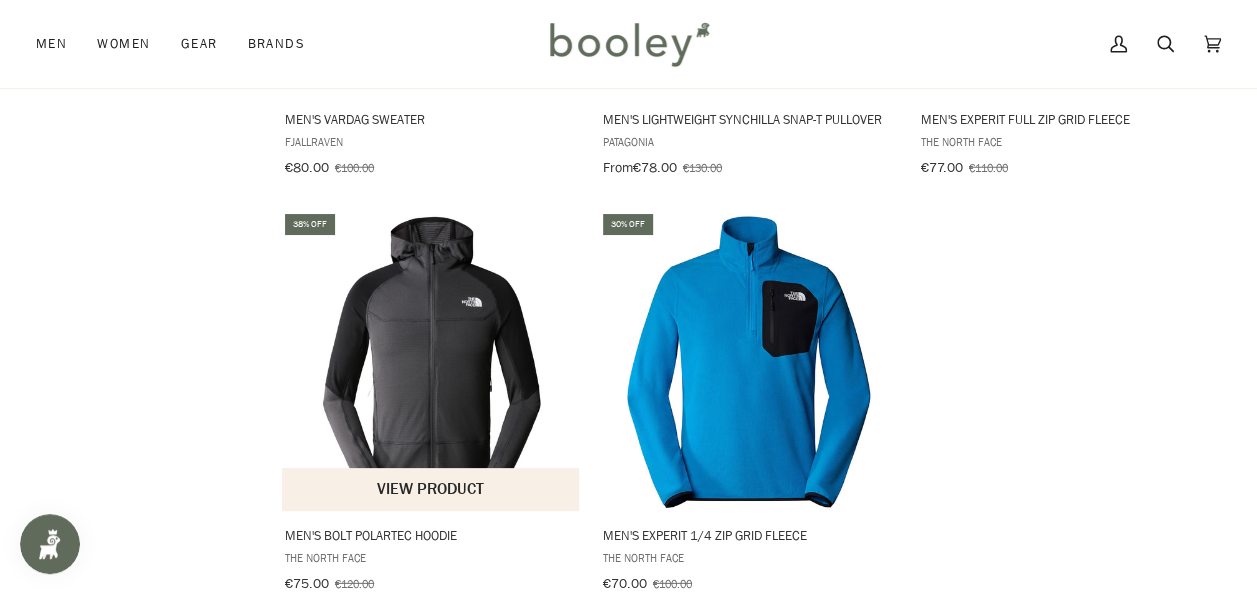 click at bounding box center [431, 361] 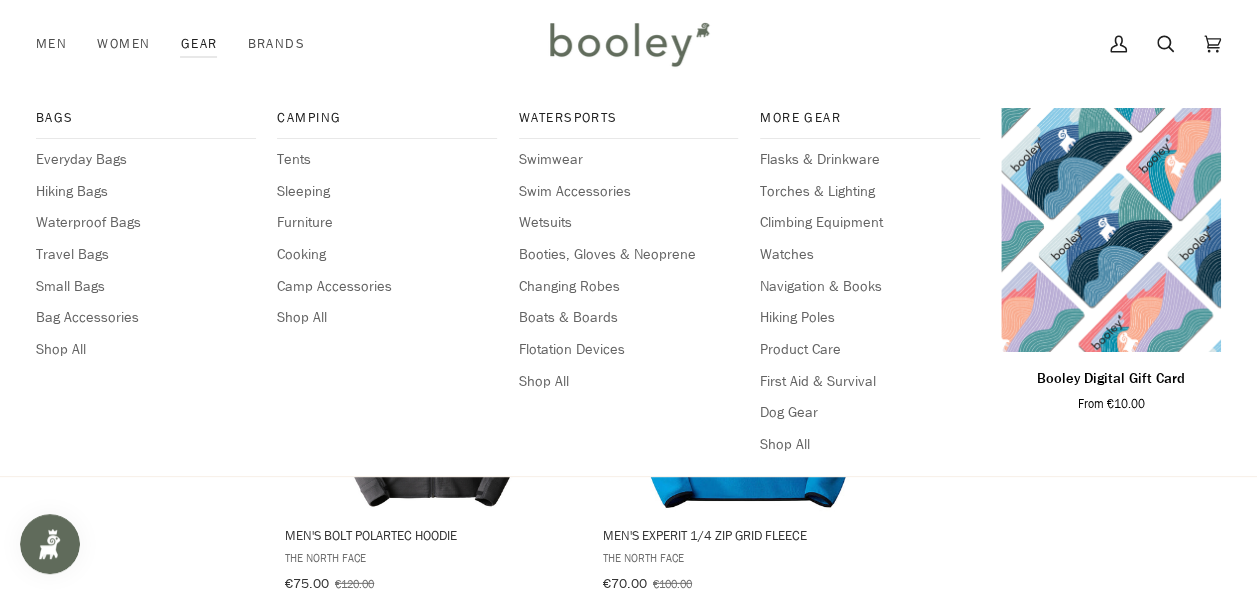 click on "Gear" at bounding box center (199, 44) 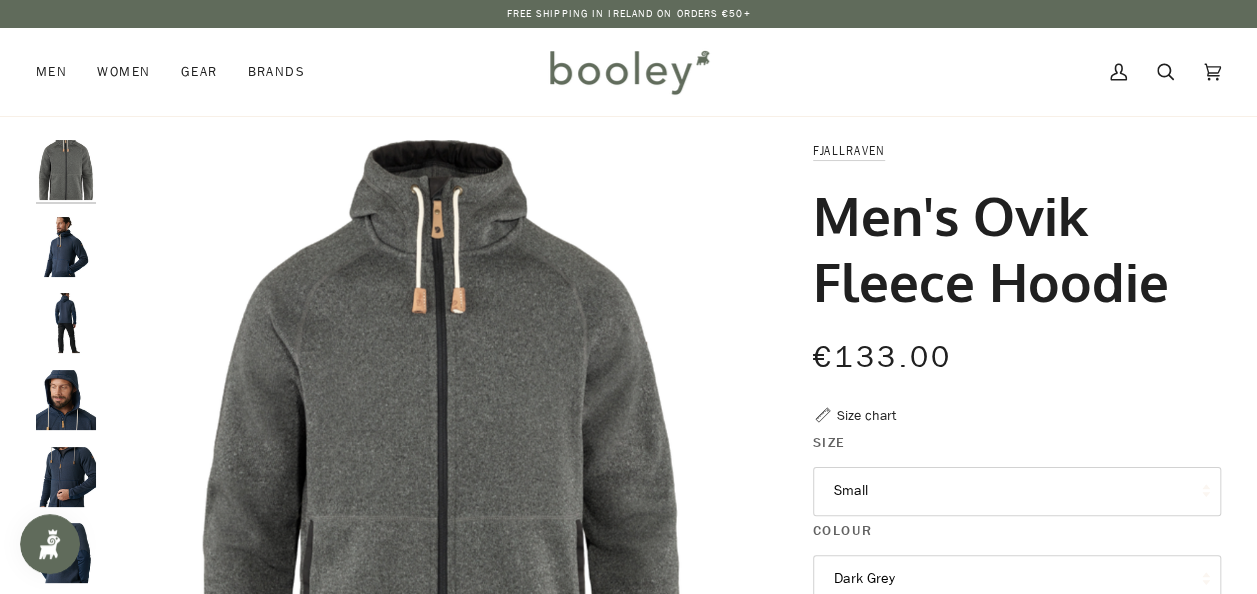 scroll, scrollTop: 0, scrollLeft: 0, axis: both 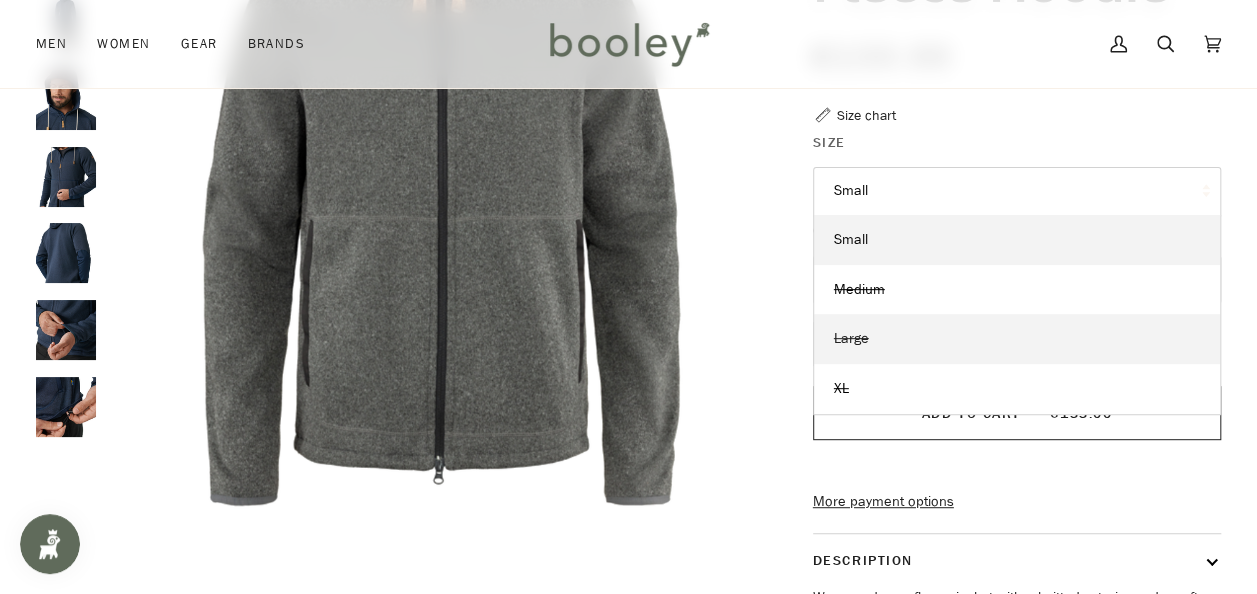 click on "Large" at bounding box center [1017, 339] 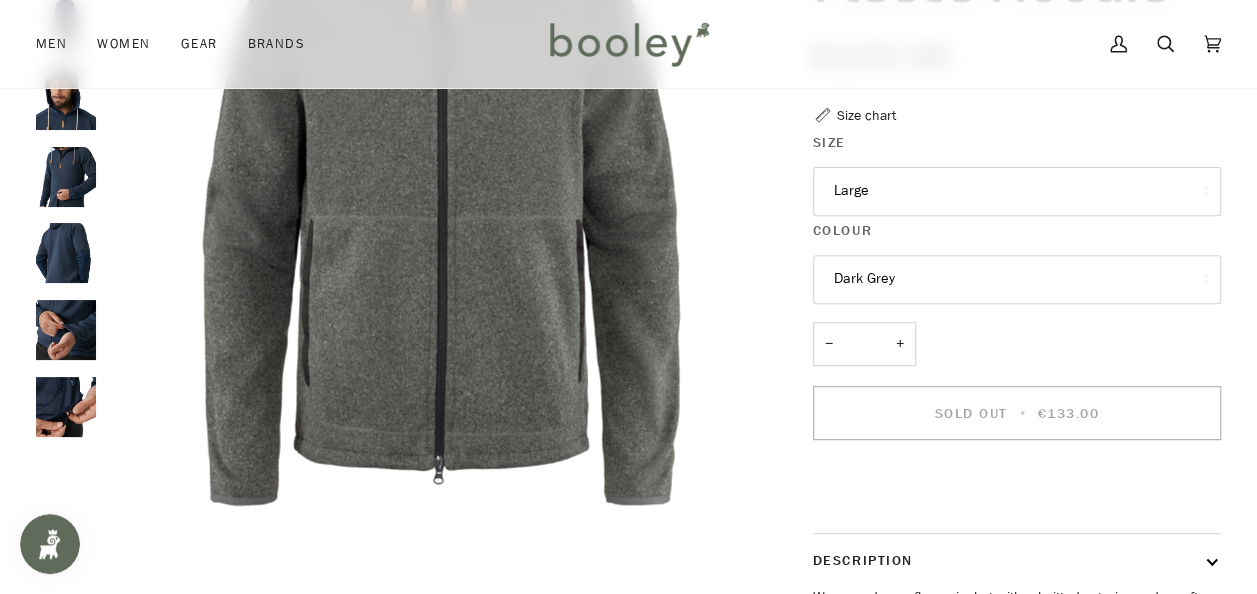 click on "Dark Grey" at bounding box center [1017, 279] 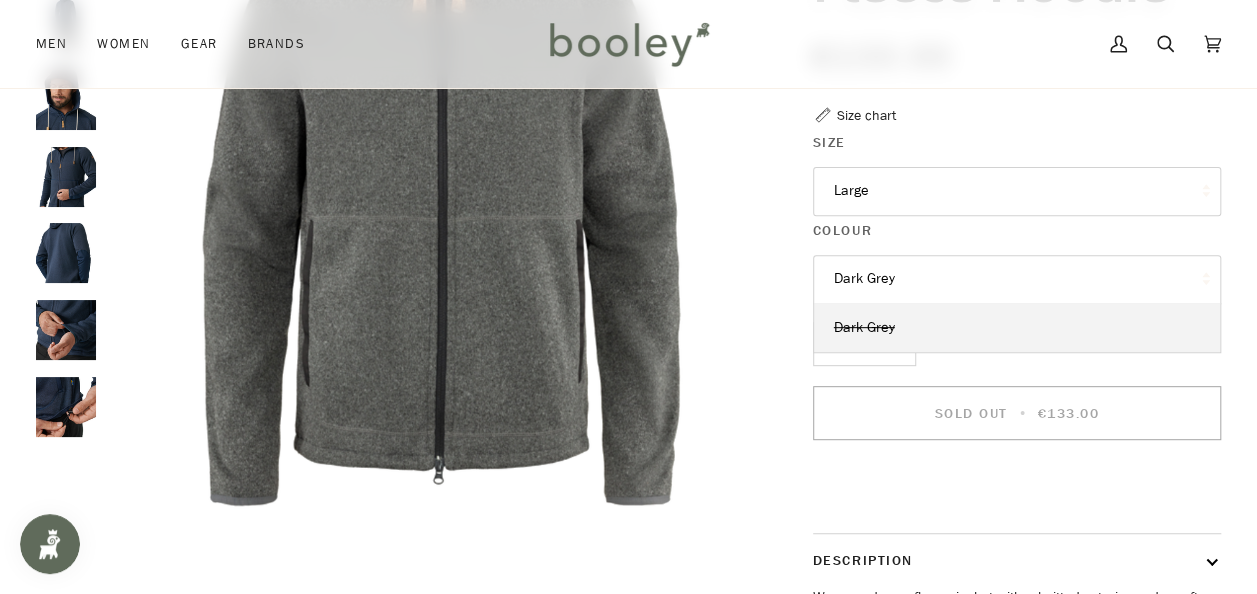 click on "Dark Grey" at bounding box center (1017, 279) 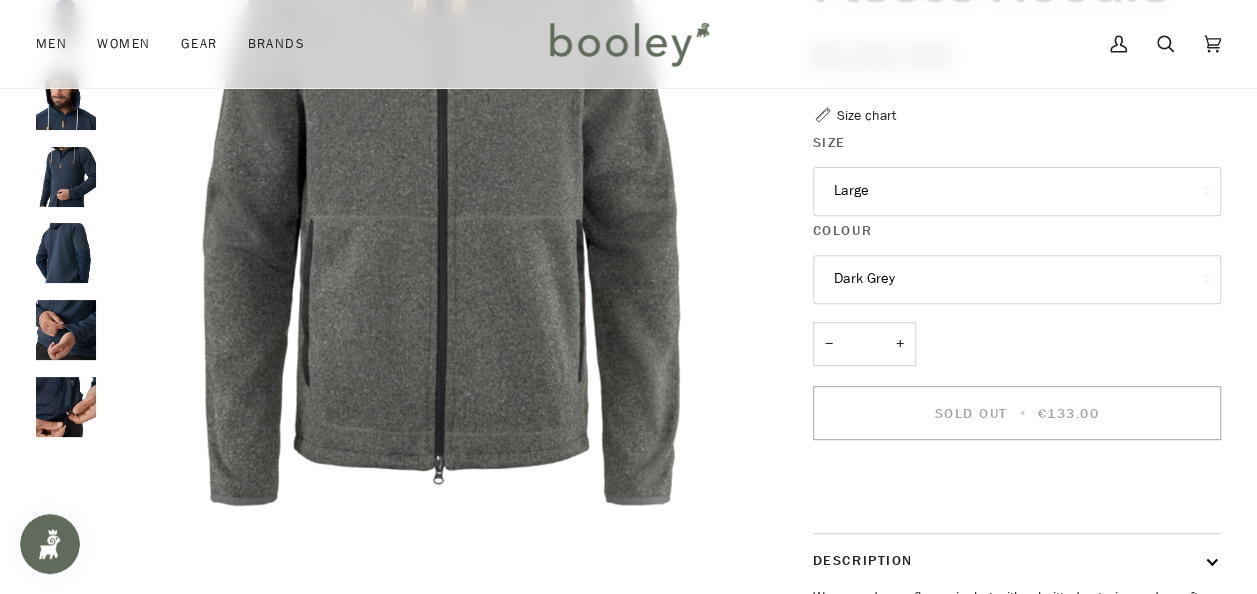 click at bounding box center [66, 177] 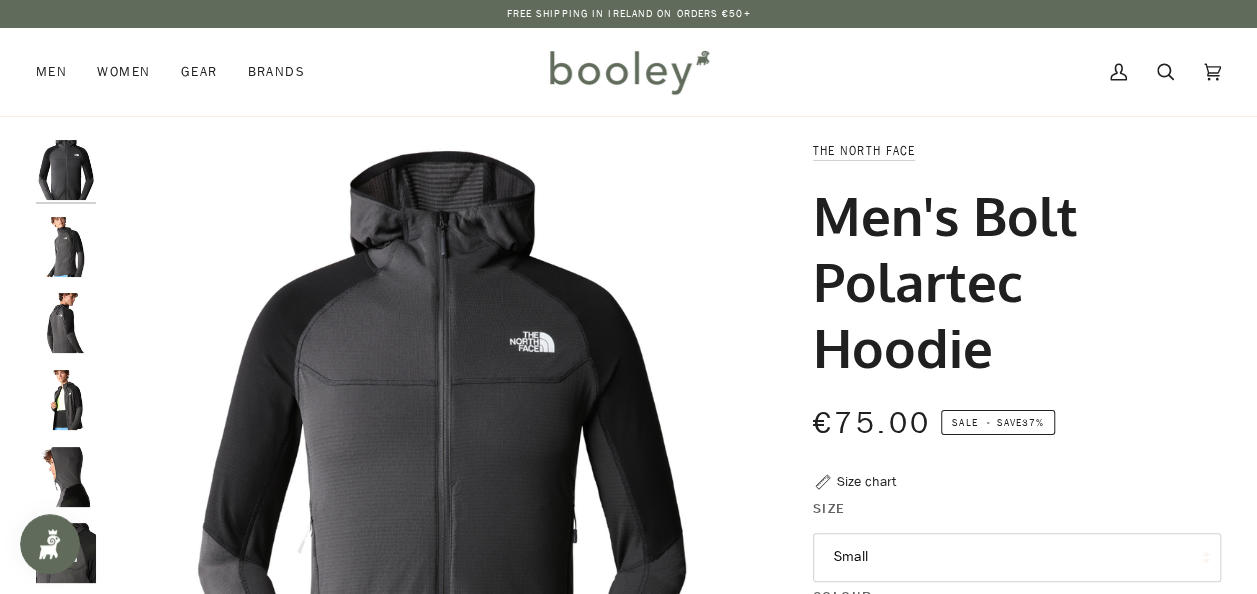 scroll, scrollTop: 0, scrollLeft: 0, axis: both 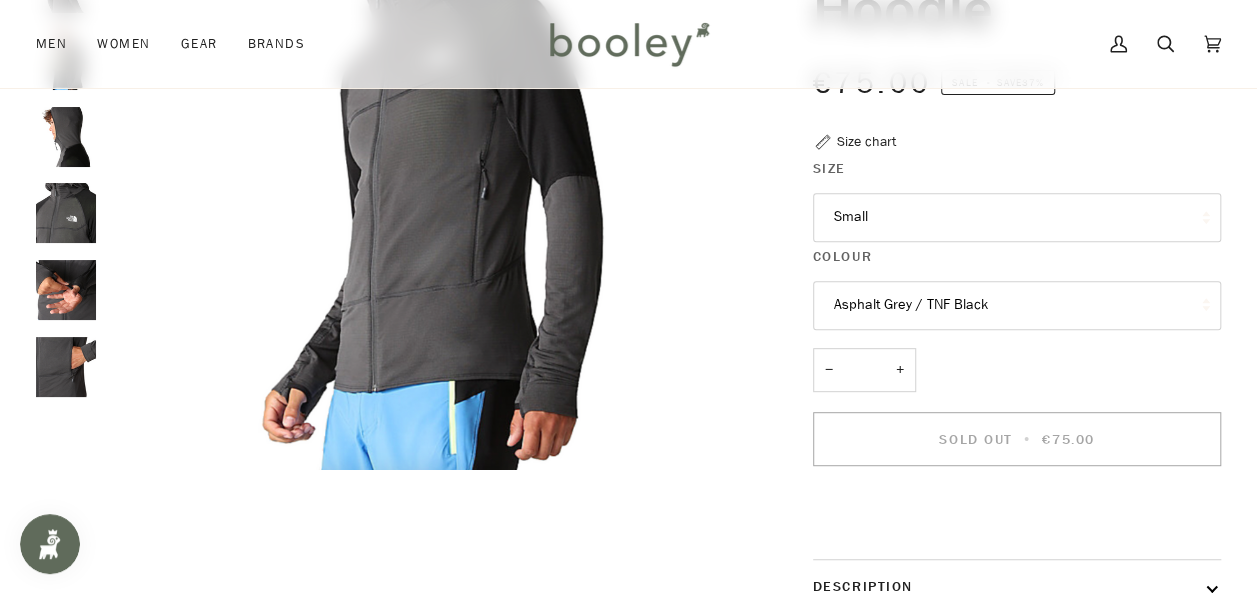 click on "Small" at bounding box center [1017, 217] 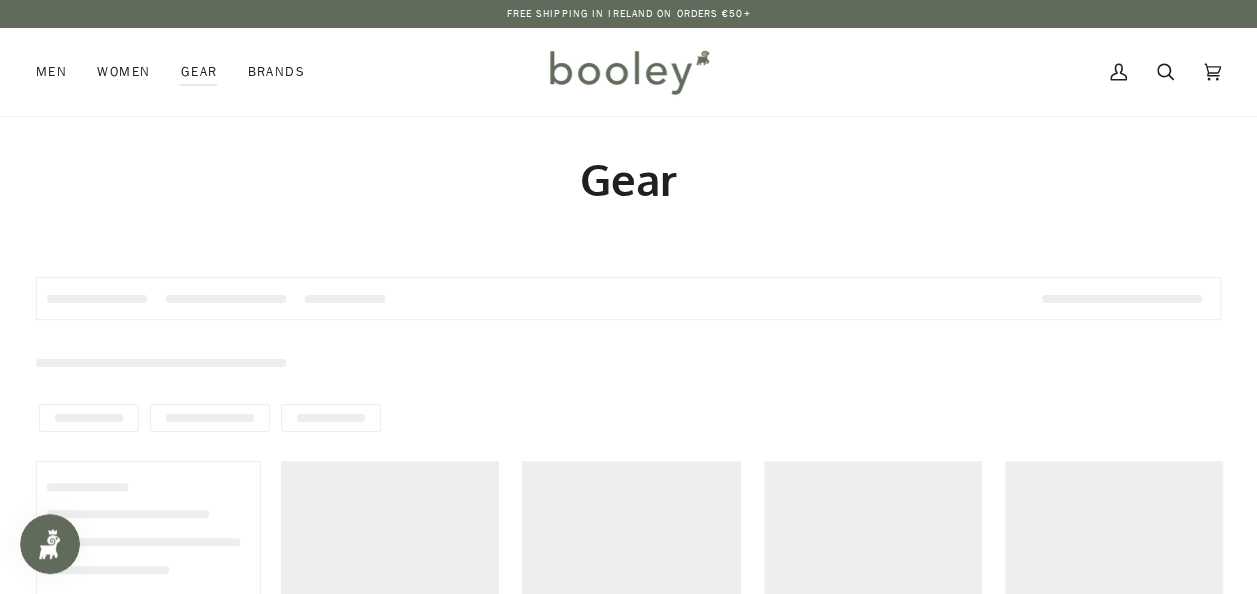 scroll, scrollTop: 0, scrollLeft: 0, axis: both 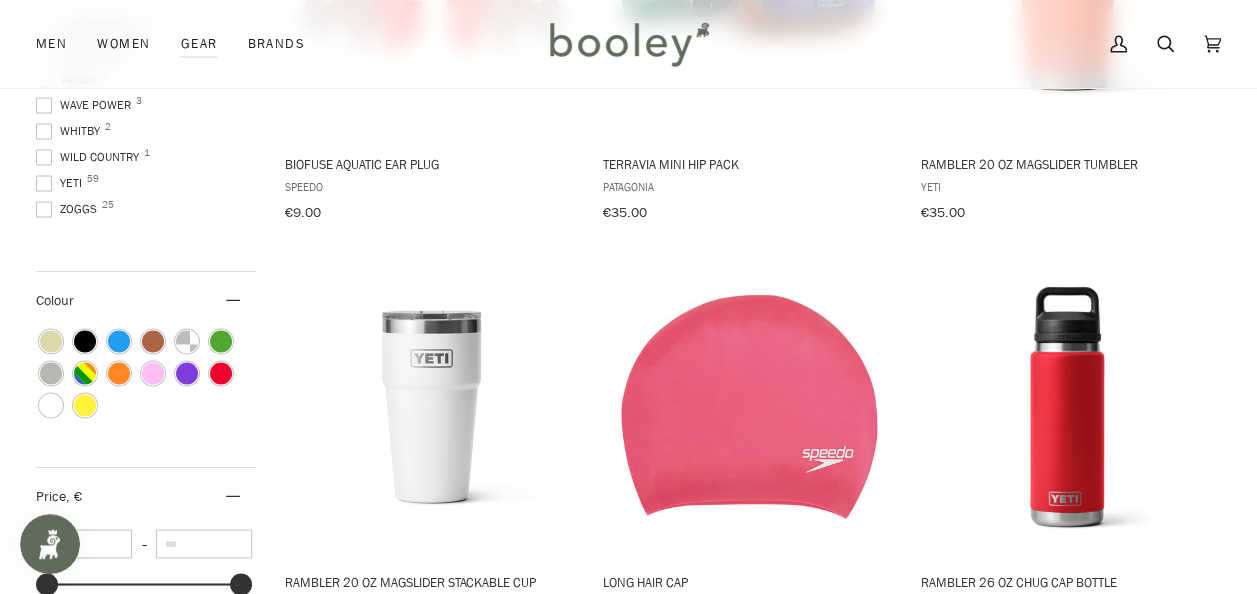 click at bounding box center (44, 183) 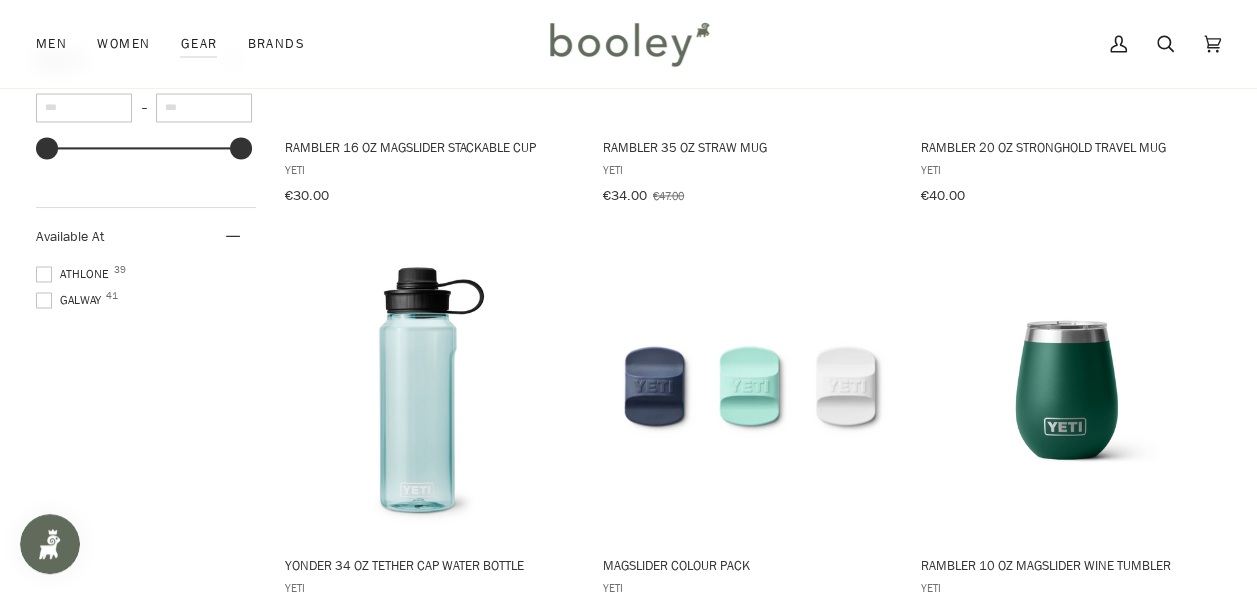 scroll, scrollTop: 1114, scrollLeft: 0, axis: vertical 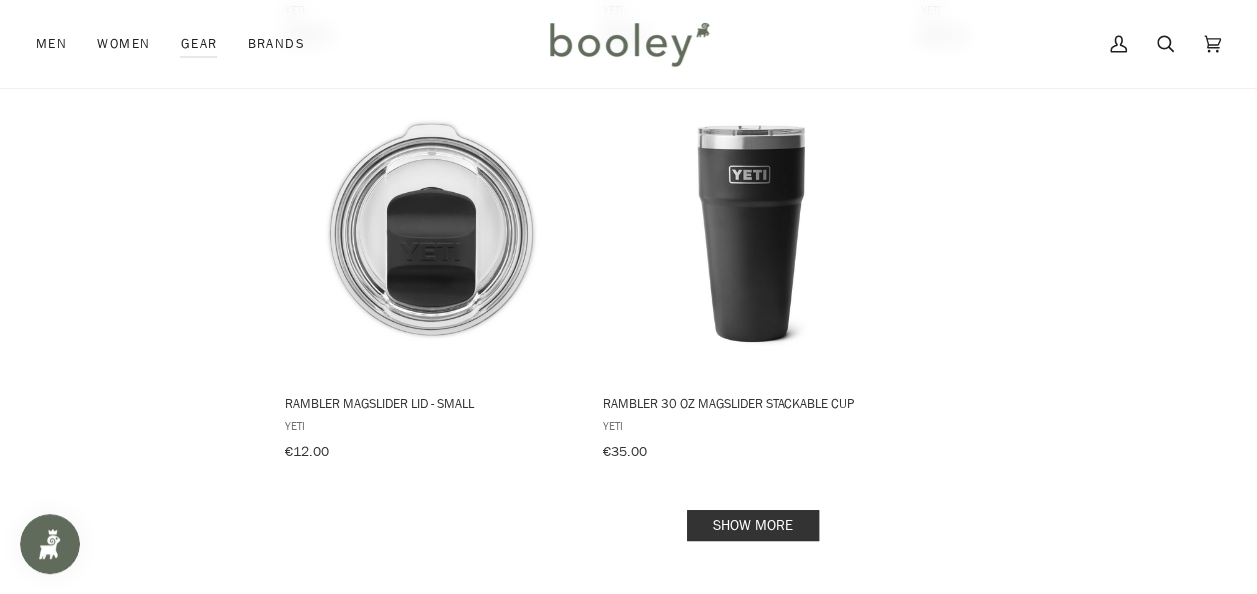 click on "Show more" at bounding box center [753, 525] 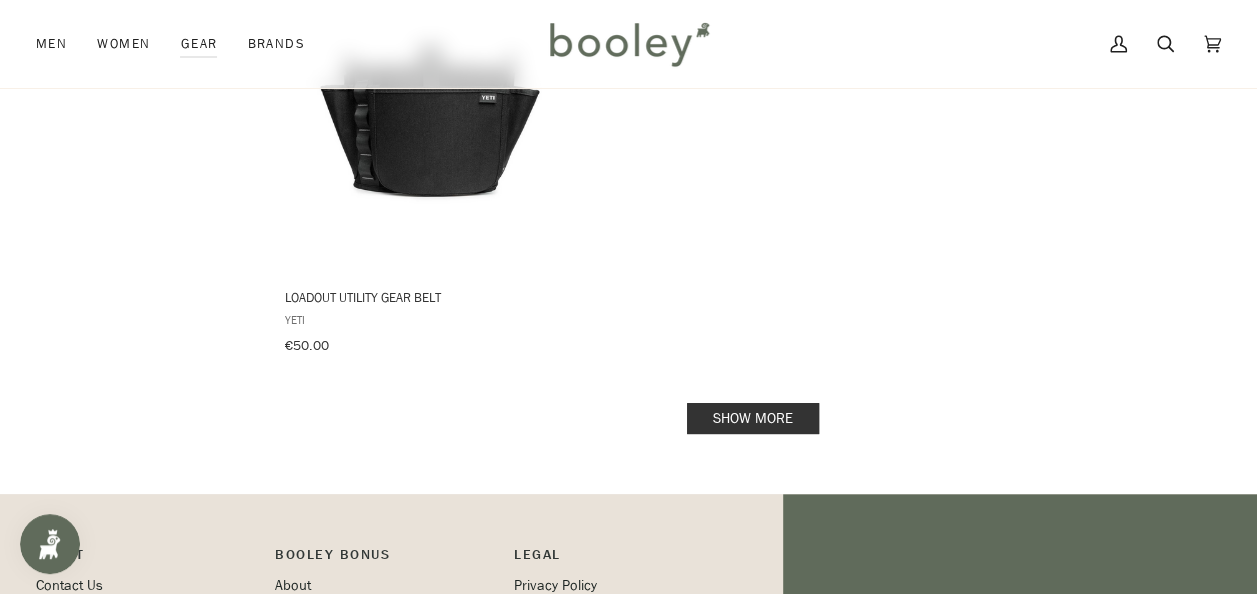 scroll, scrollTop: 5859, scrollLeft: 0, axis: vertical 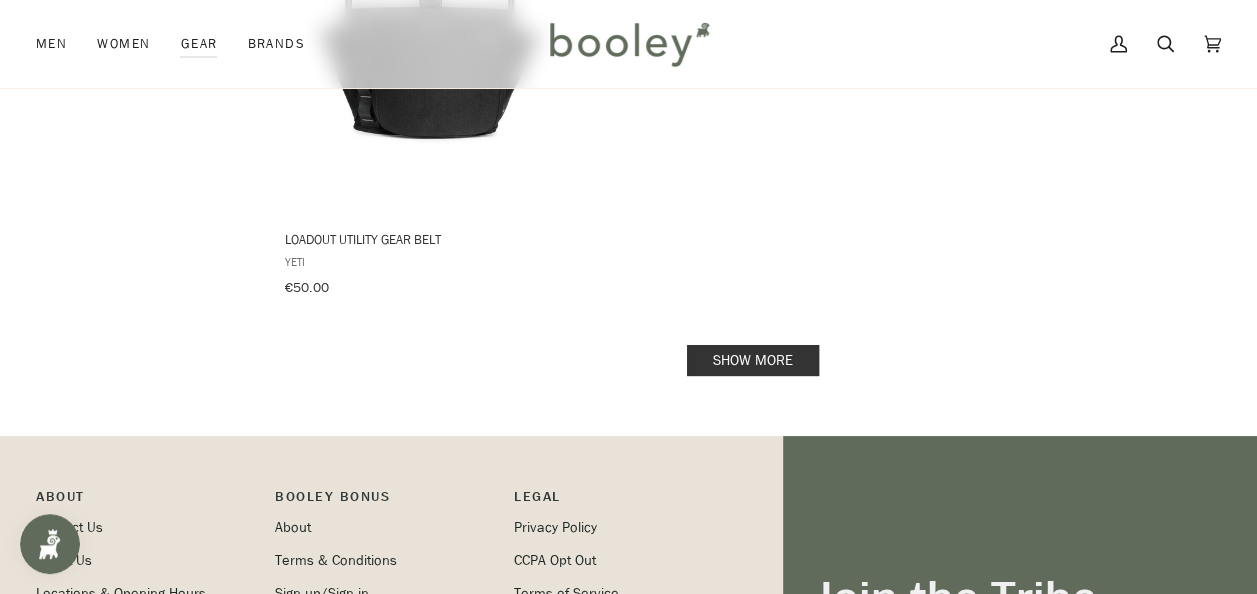 click on "Show more" at bounding box center (753, 360) 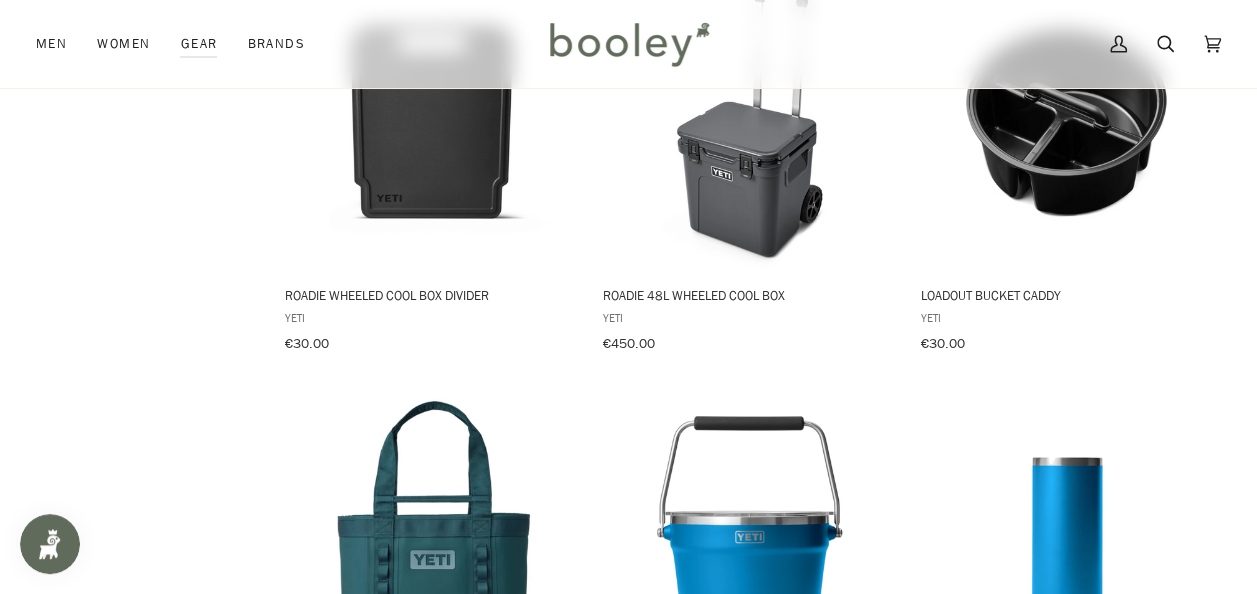 scroll, scrollTop: 5859, scrollLeft: 0, axis: vertical 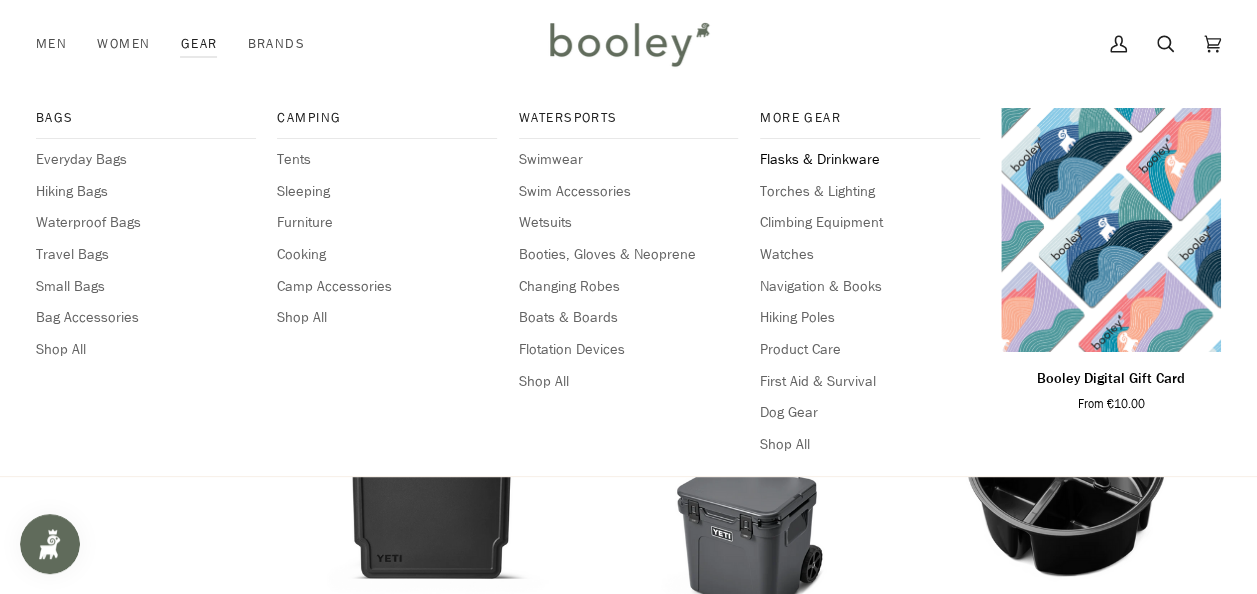 click on "Flasks & Drinkware" at bounding box center (870, 160) 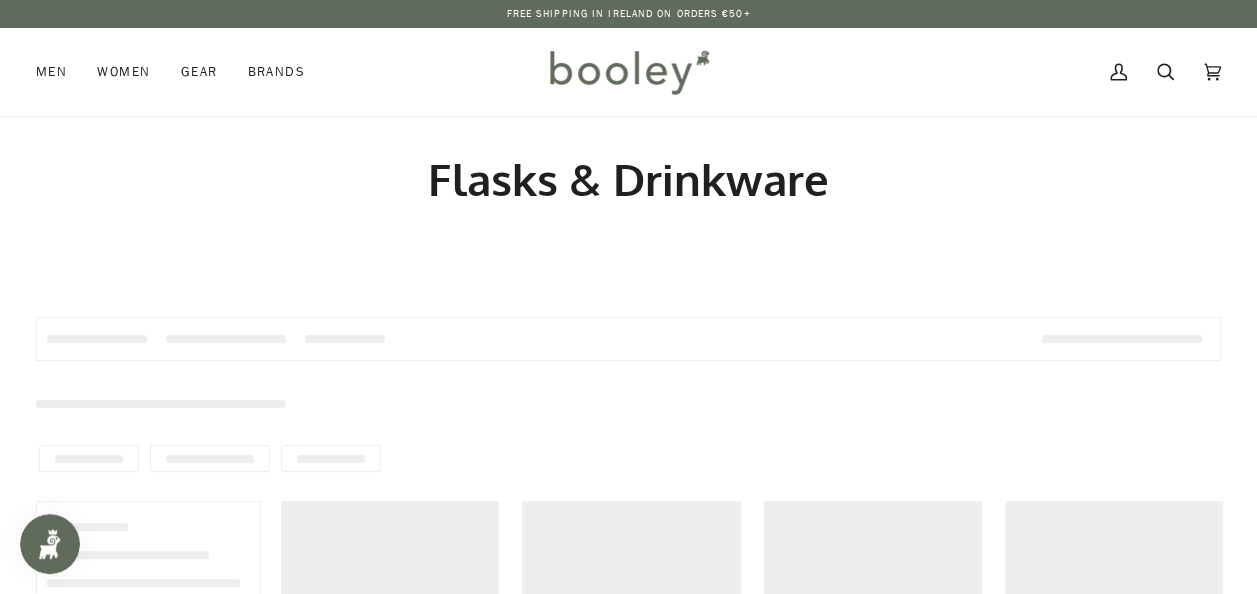 scroll, scrollTop: 0, scrollLeft: 0, axis: both 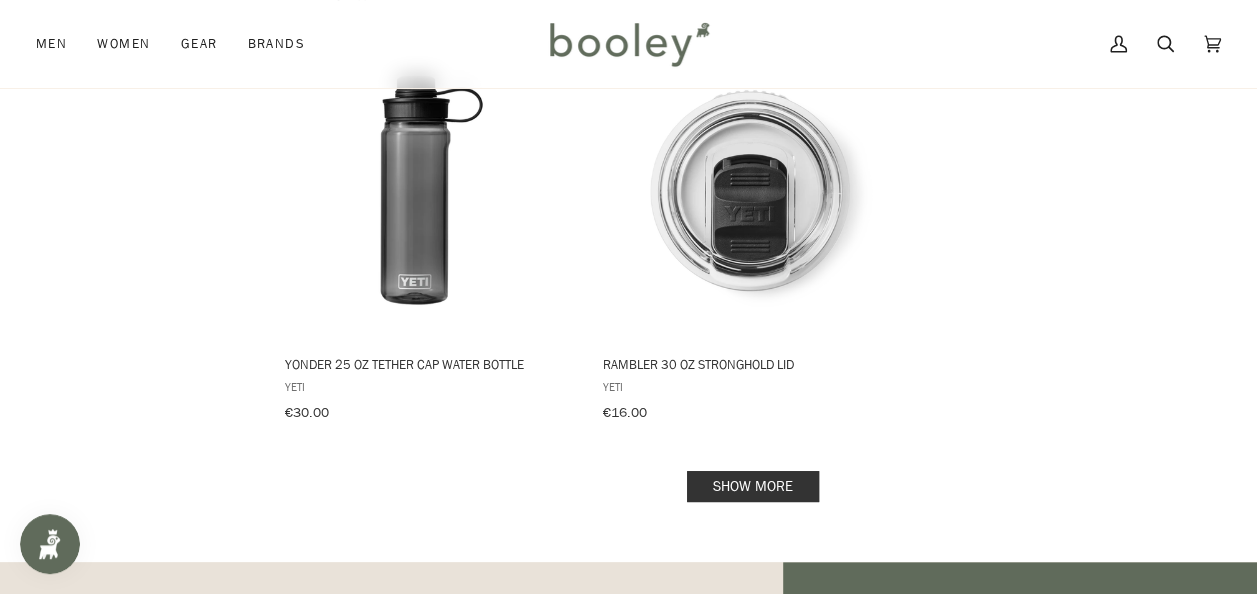 click on "Show more" at bounding box center (753, 486) 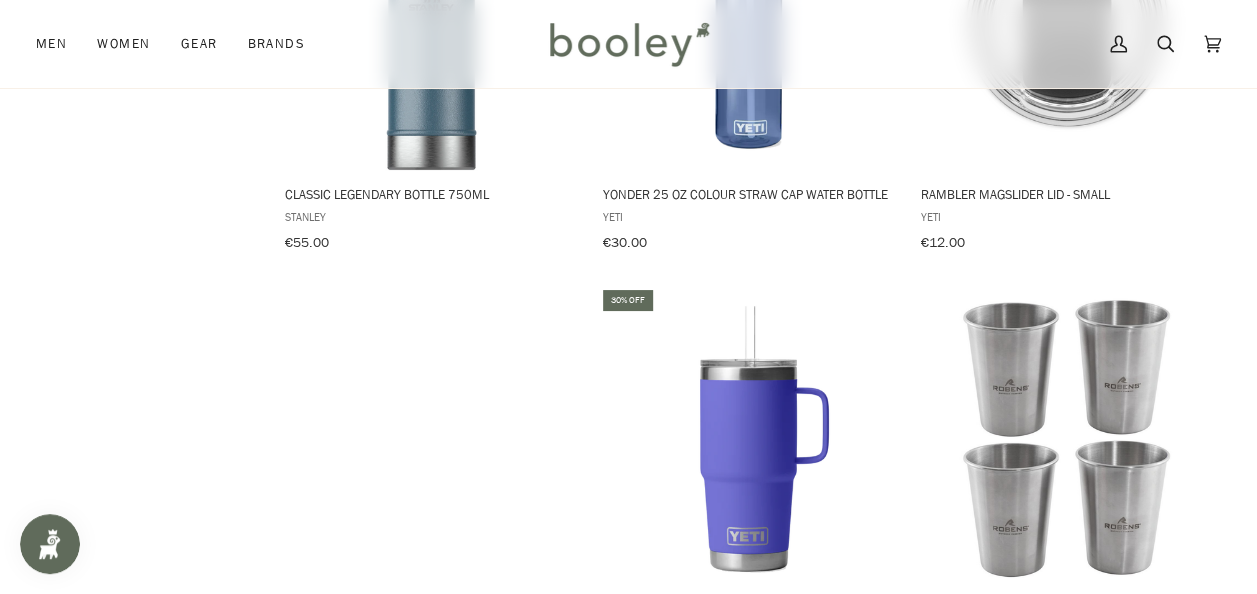 scroll, scrollTop: 4710, scrollLeft: 0, axis: vertical 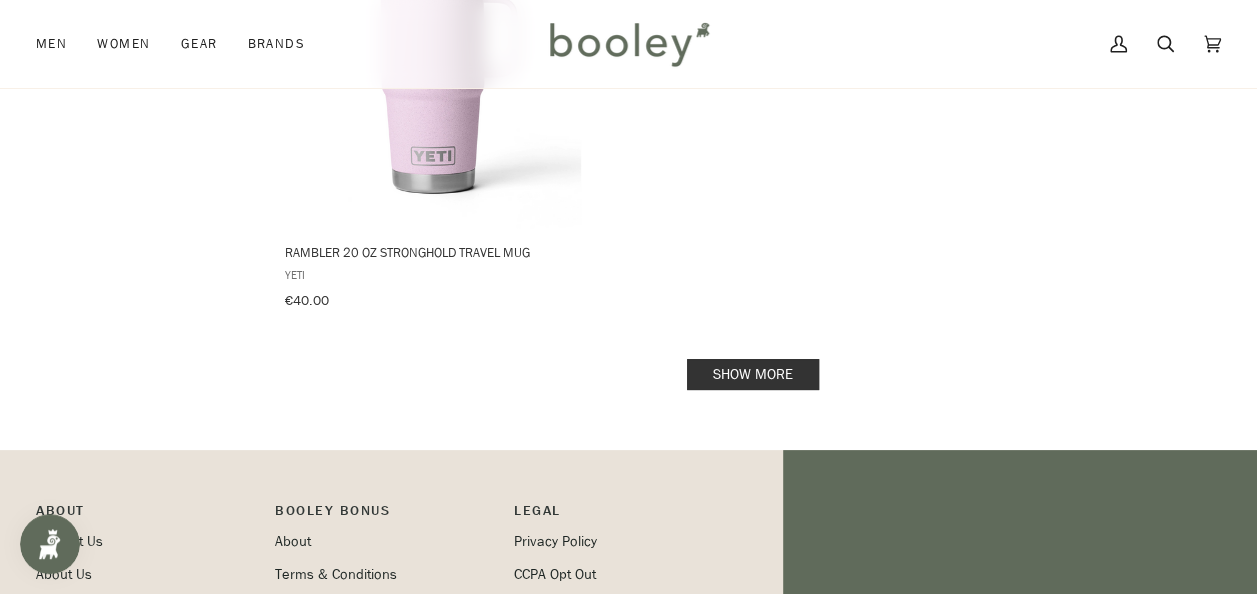 click on "Show more" at bounding box center [753, 374] 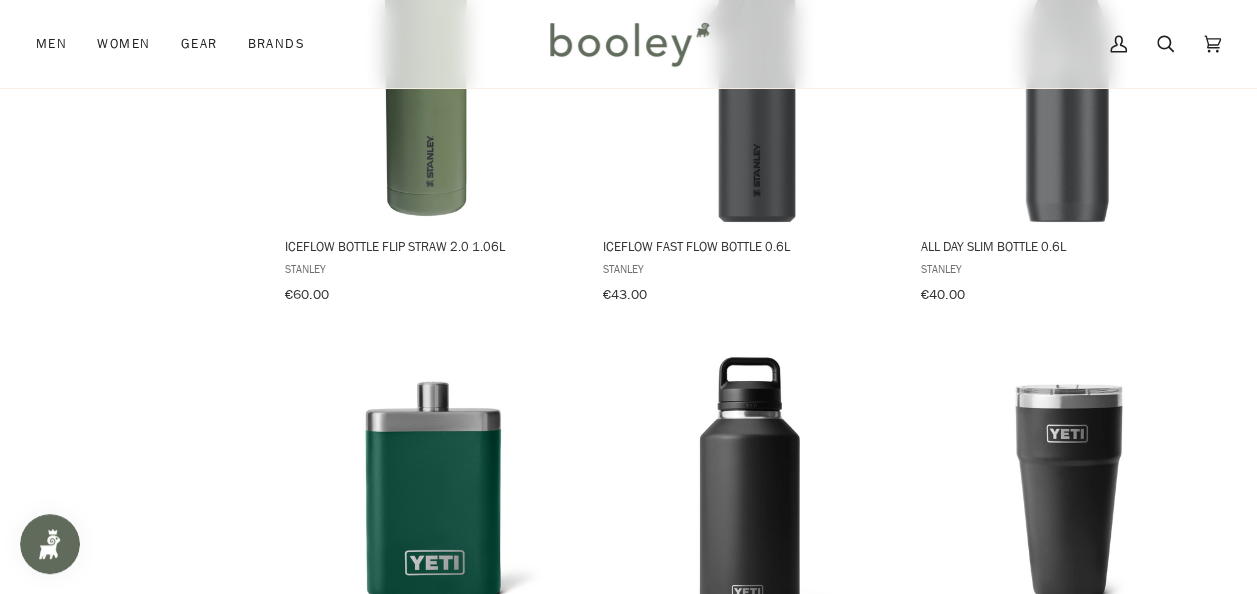 scroll, scrollTop: 7176, scrollLeft: 0, axis: vertical 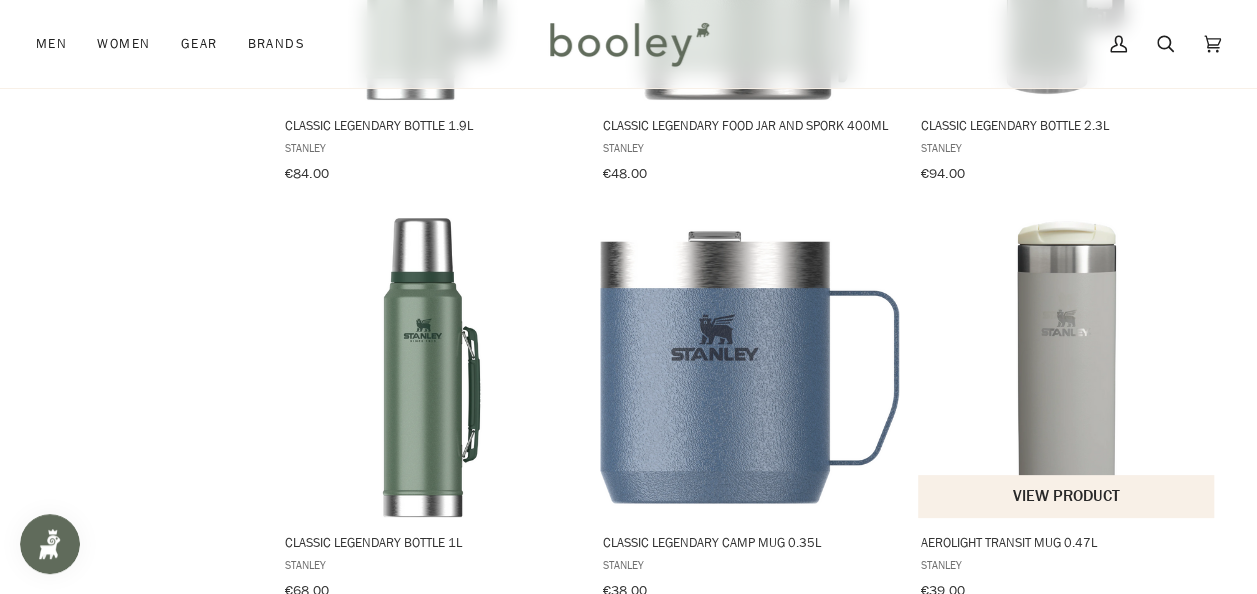 click at bounding box center (1067, 367) 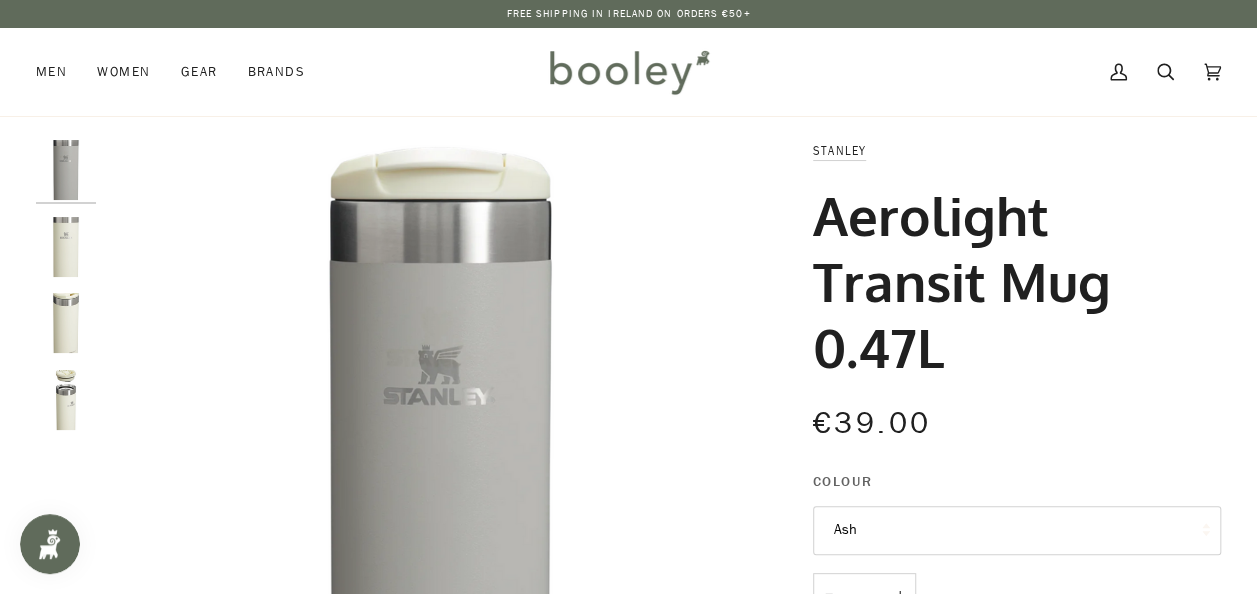 scroll, scrollTop: 0, scrollLeft: 0, axis: both 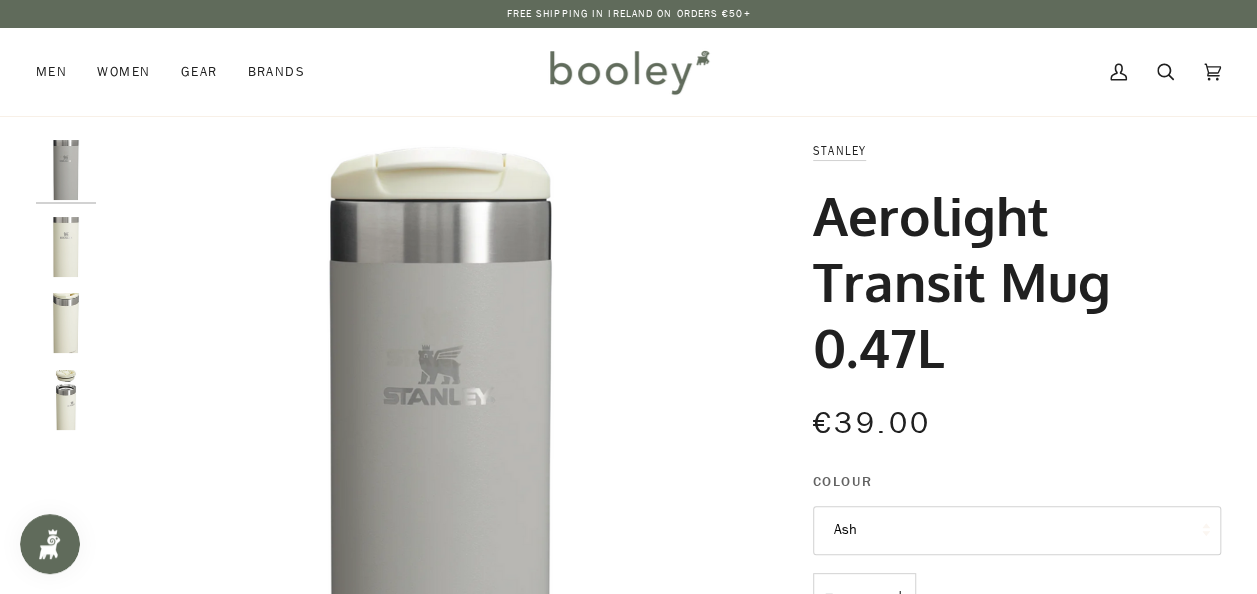 click at bounding box center (66, 247) 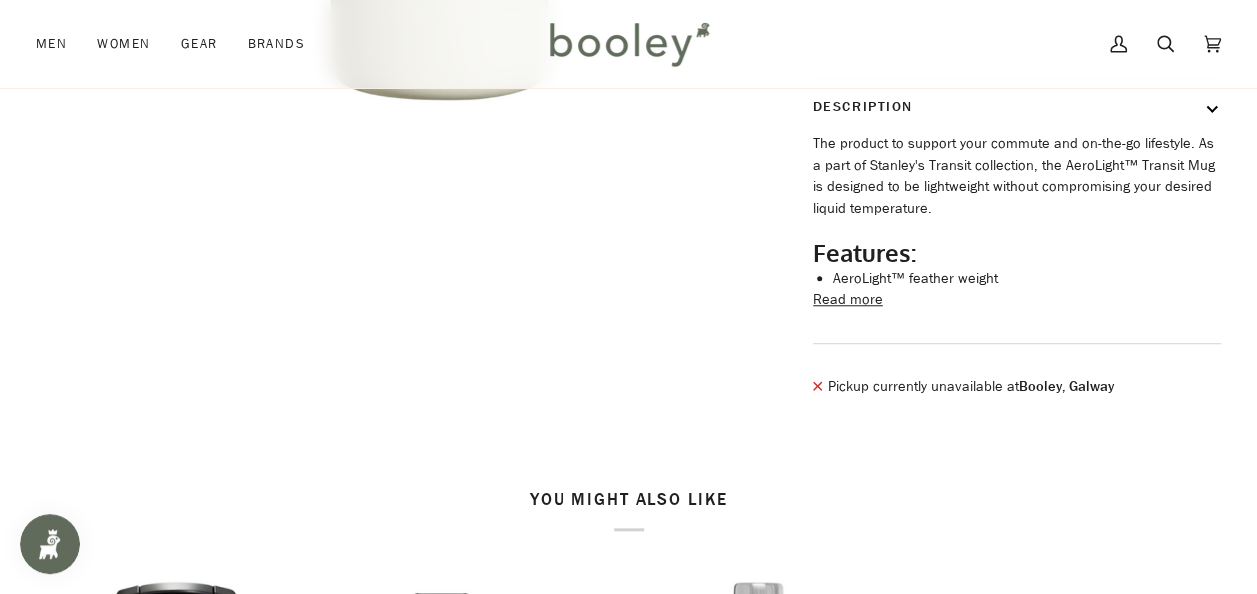 scroll, scrollTop: 708, scrollLeft: 0, axis: vertical 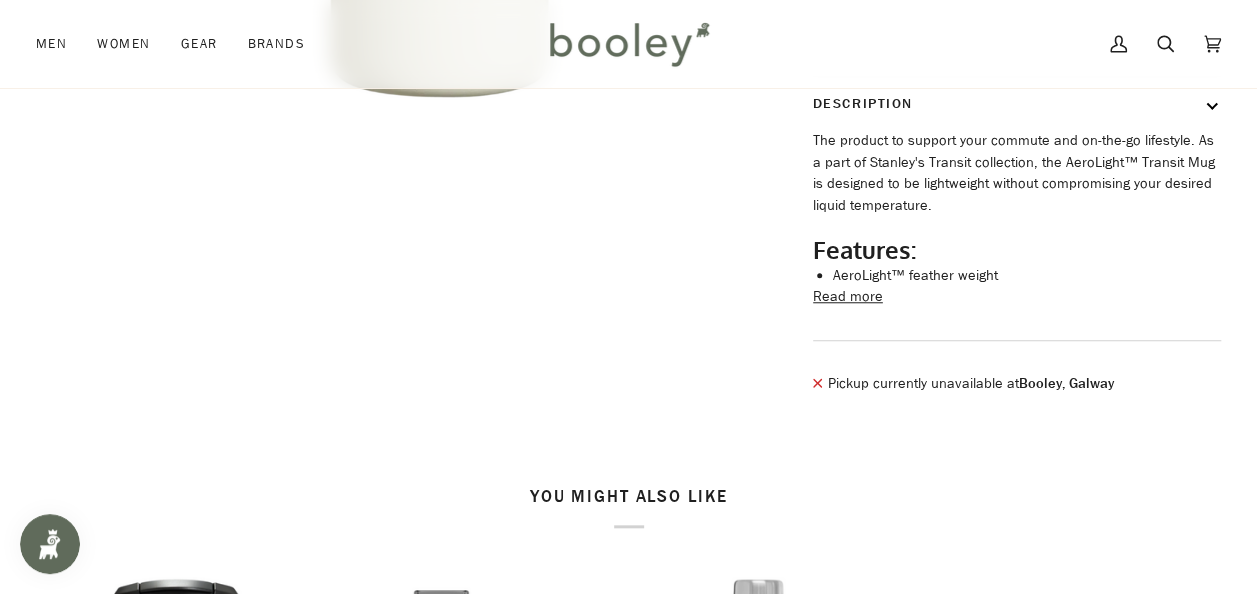 click on "Read more" at bounding box center [848, 297] 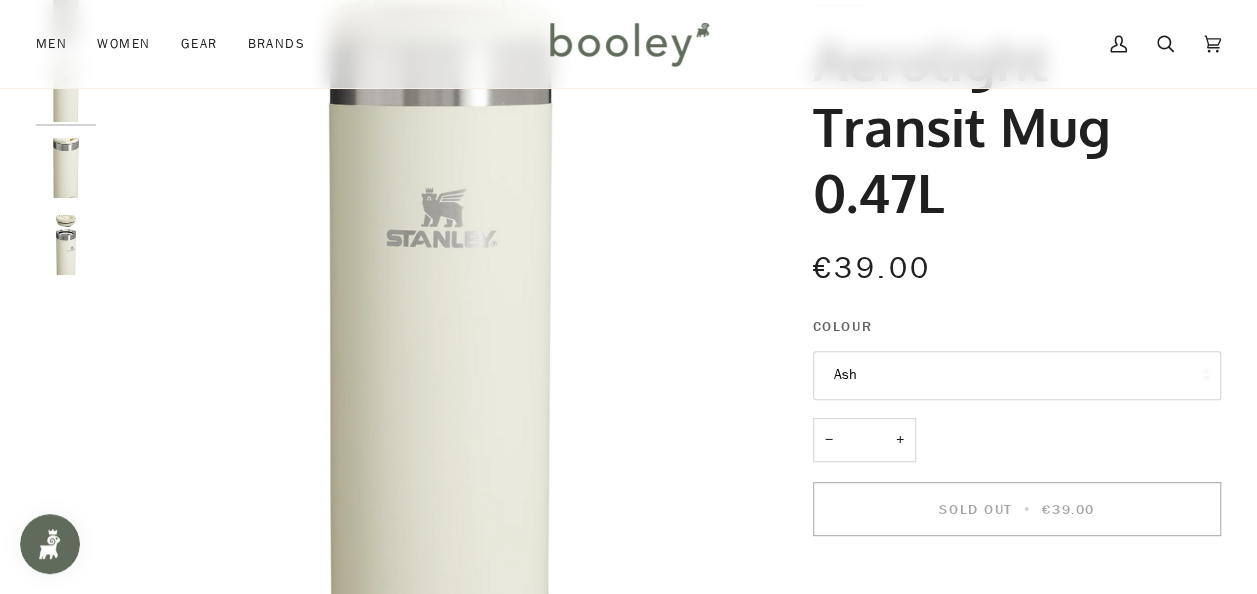 scroll, scrollTop: 0, scrollLeft: 0, axis: both 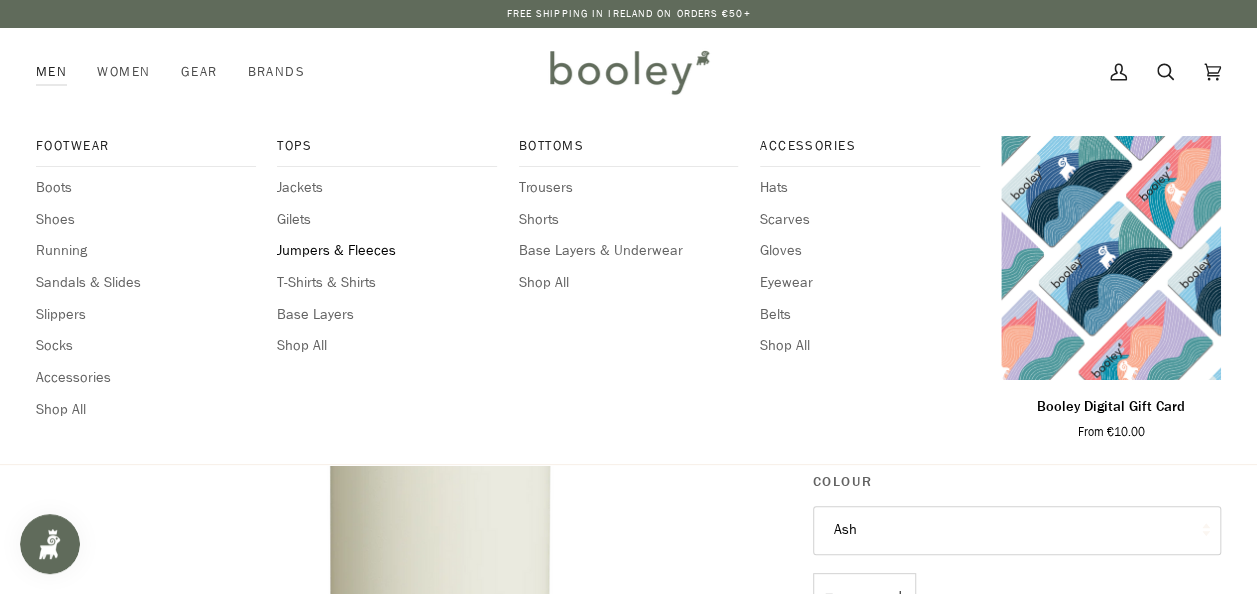 click on "Jumpers & Fleeces" at bounding box center [387, 251] 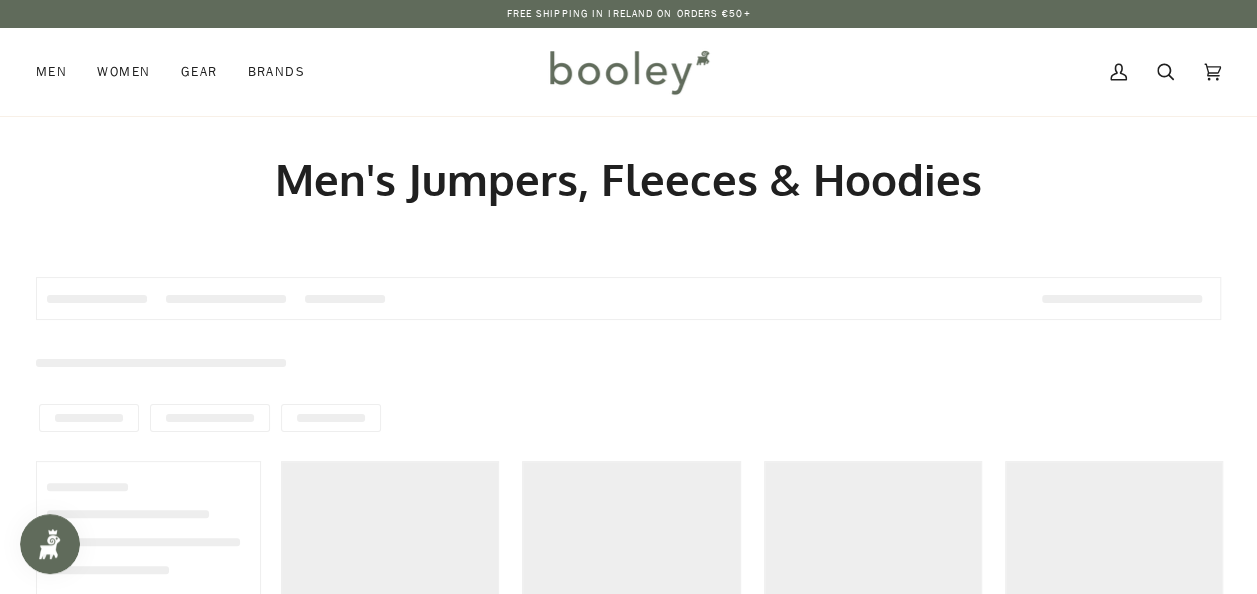 scroll, scrollTop: 0, scrollLeft: 0, axis: both 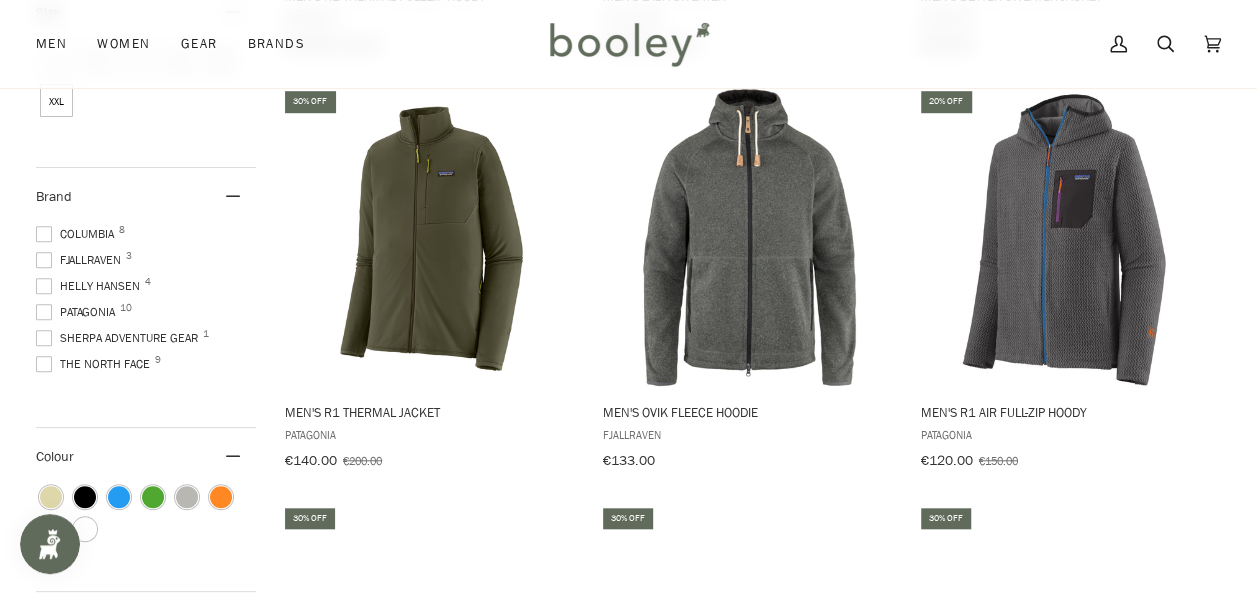 click at bounding box center (44, 234) 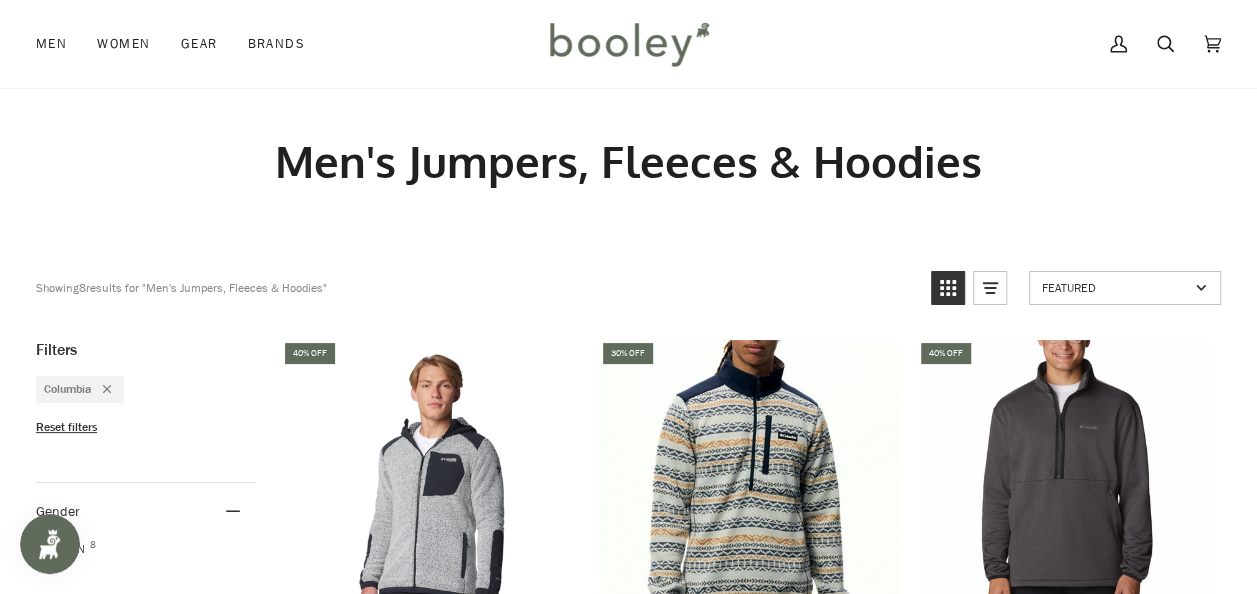 scroll, scrollTop: 0, scrollLeft: 0, axis: both 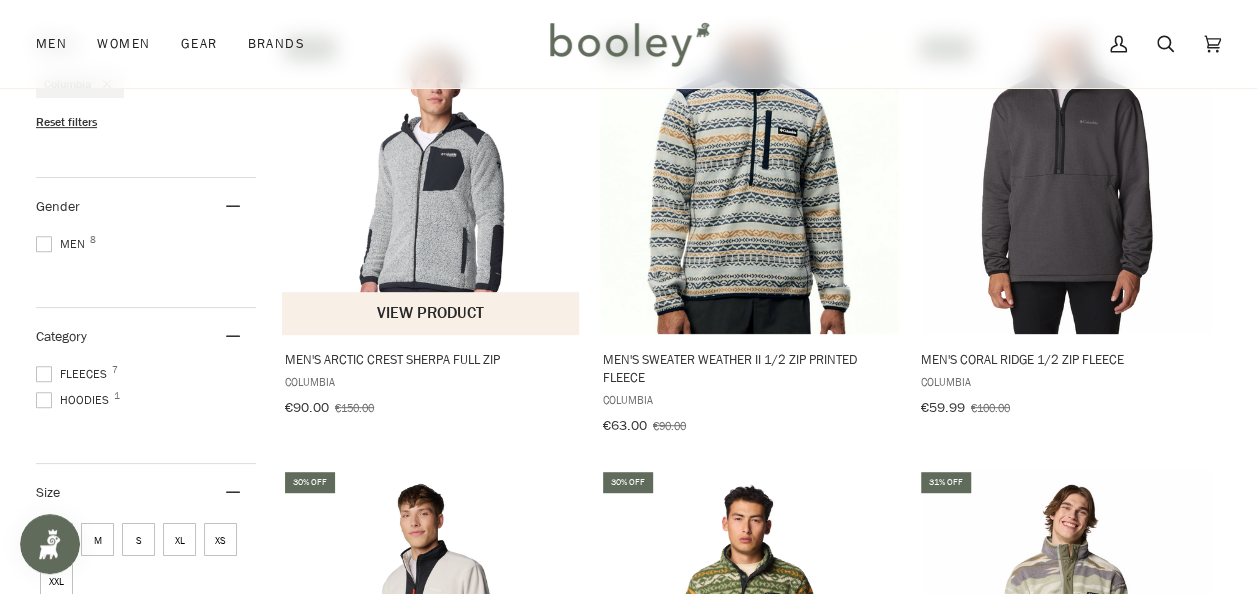 click at bounding box center [431, 184] 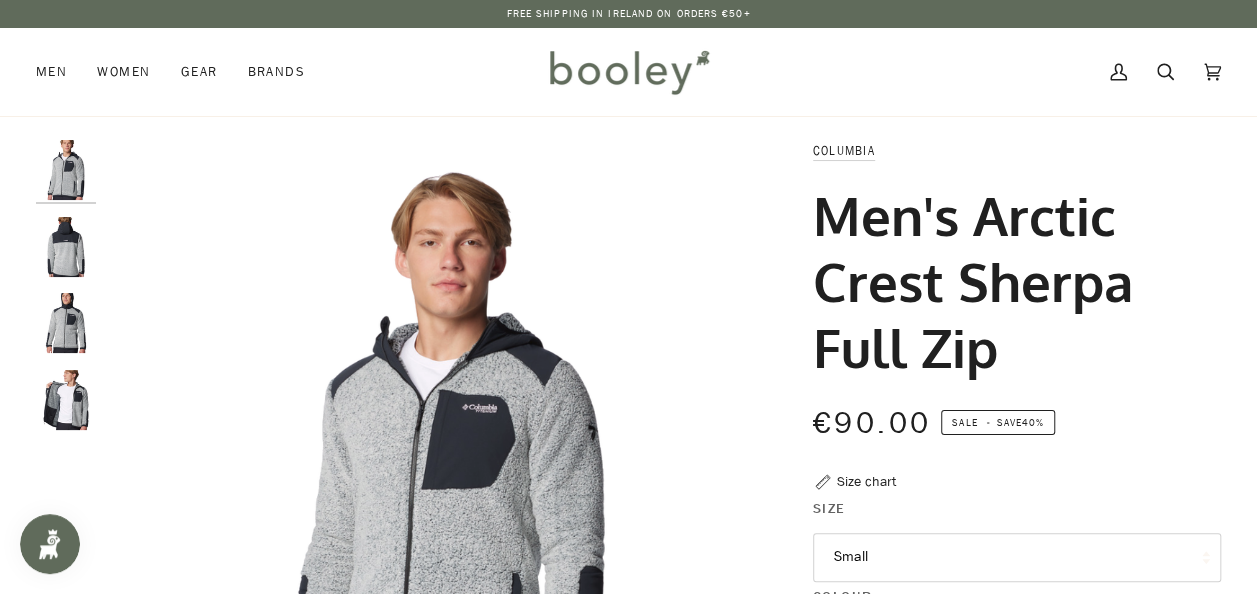 scroll, scrollTop: 0, scrollLeft: 0, axis: both 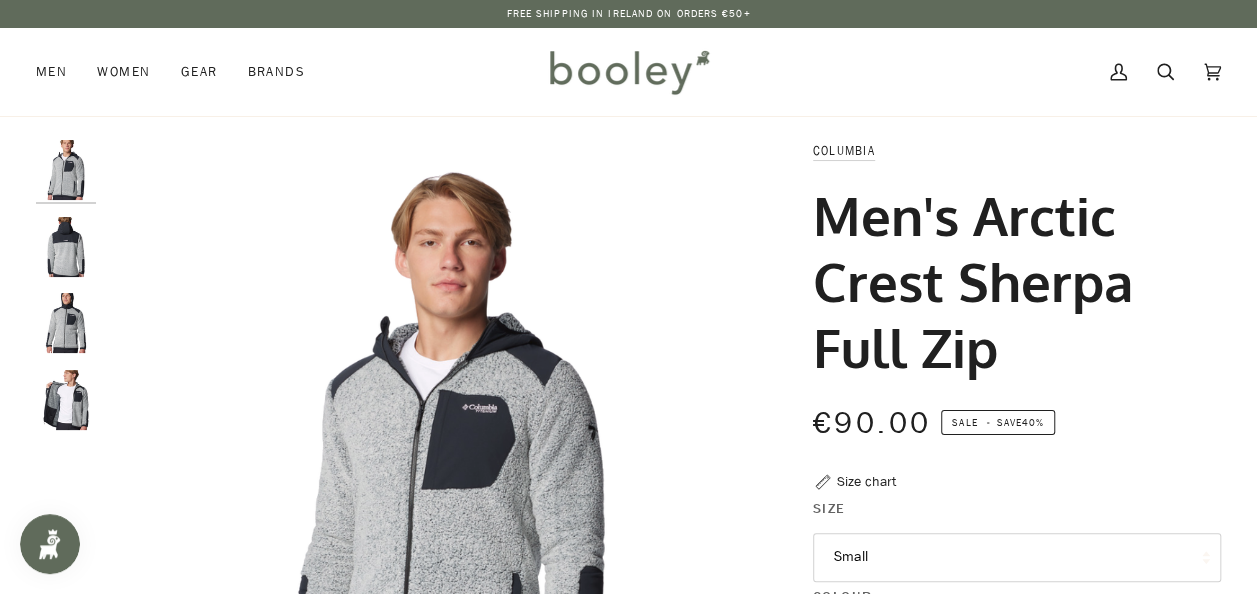 click on "Small" at bounding box center [1017, 557] 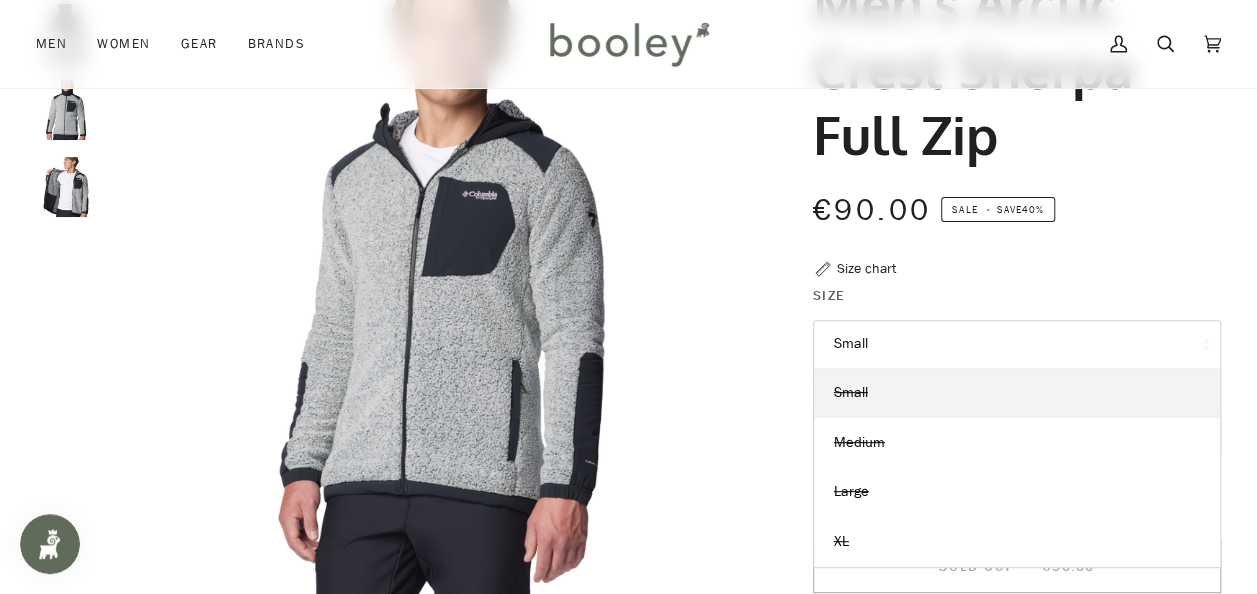 scroll, scrollTop: 0, scrollLeft: 0, axis: both 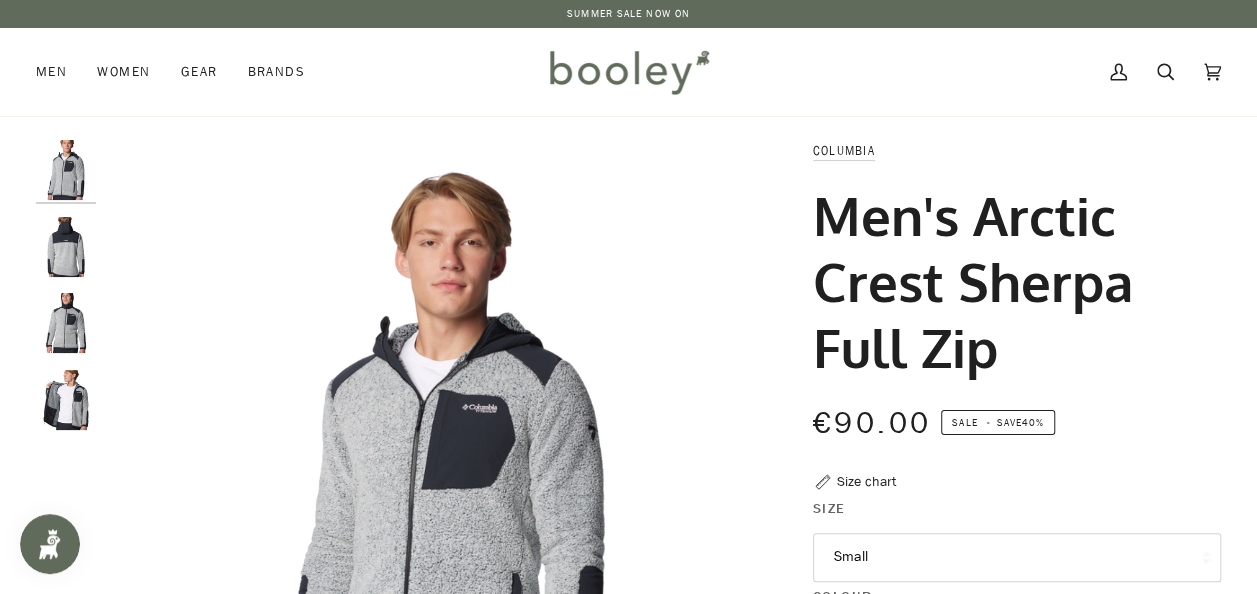 click at bounding box center (66, 247) 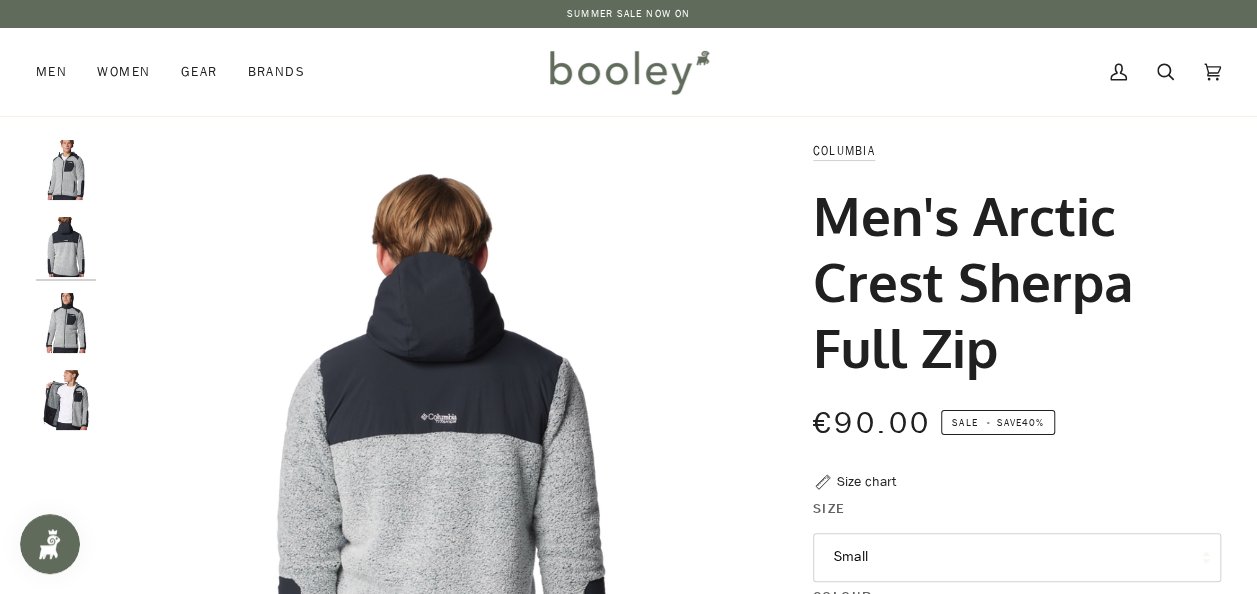 click at bounding box center [66, 323] 